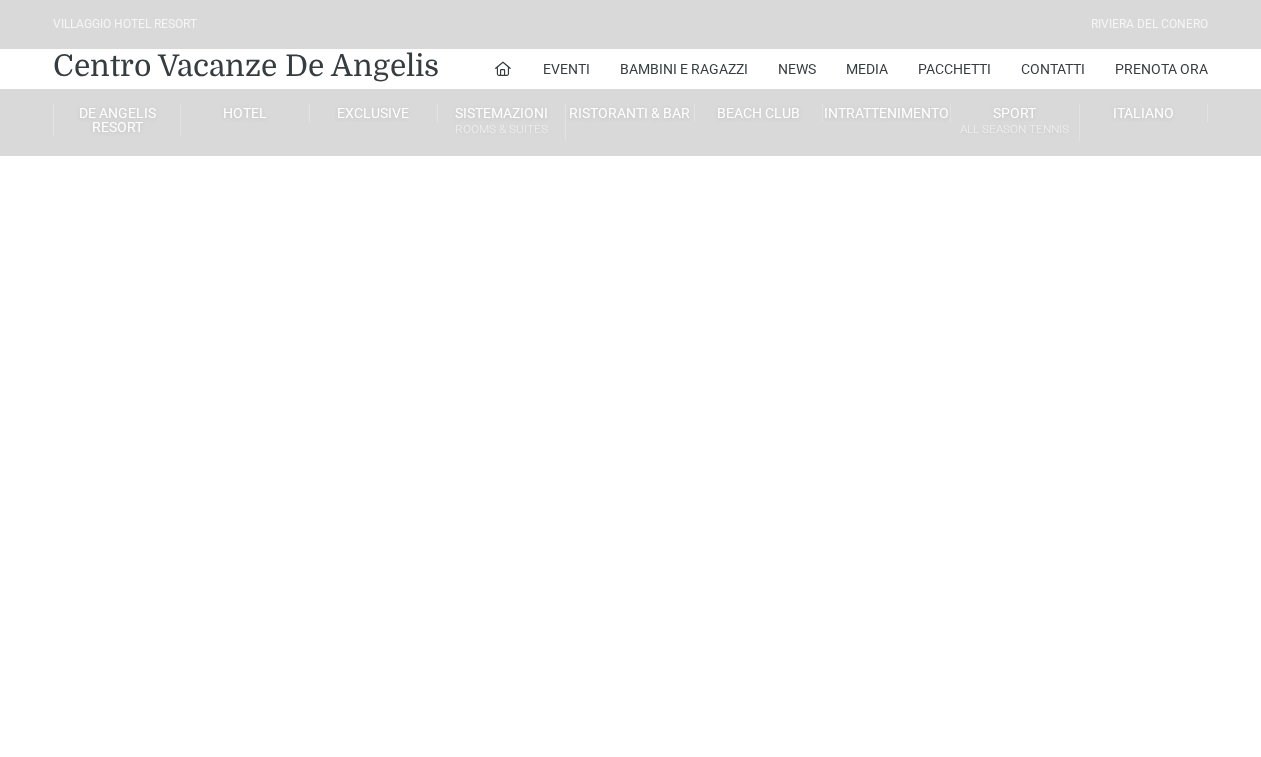 scroll, scrollTop: 0, scrollLeft: 0, axis: both 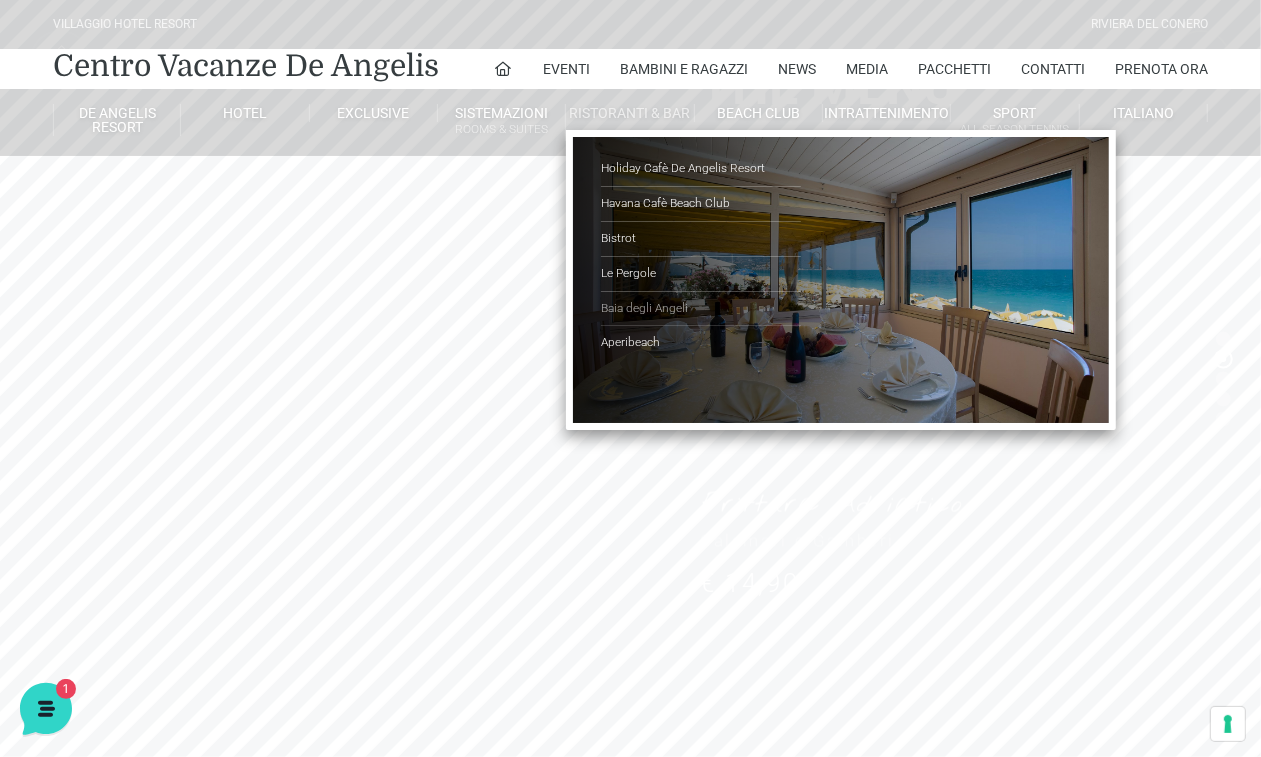 click on "Baia degli Angeli" at bounding box center (701, 309) 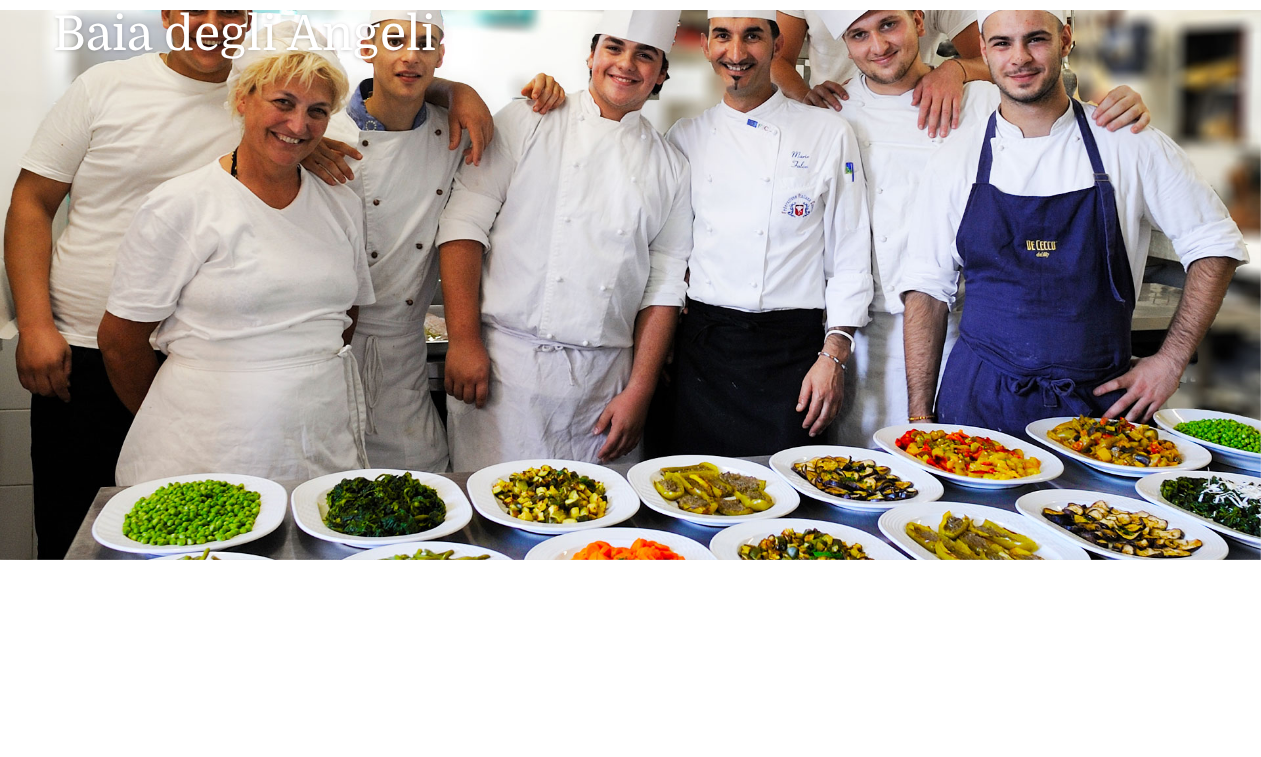 scroll, scrollTop: 250, scrollLeft: 0, axis: vertical 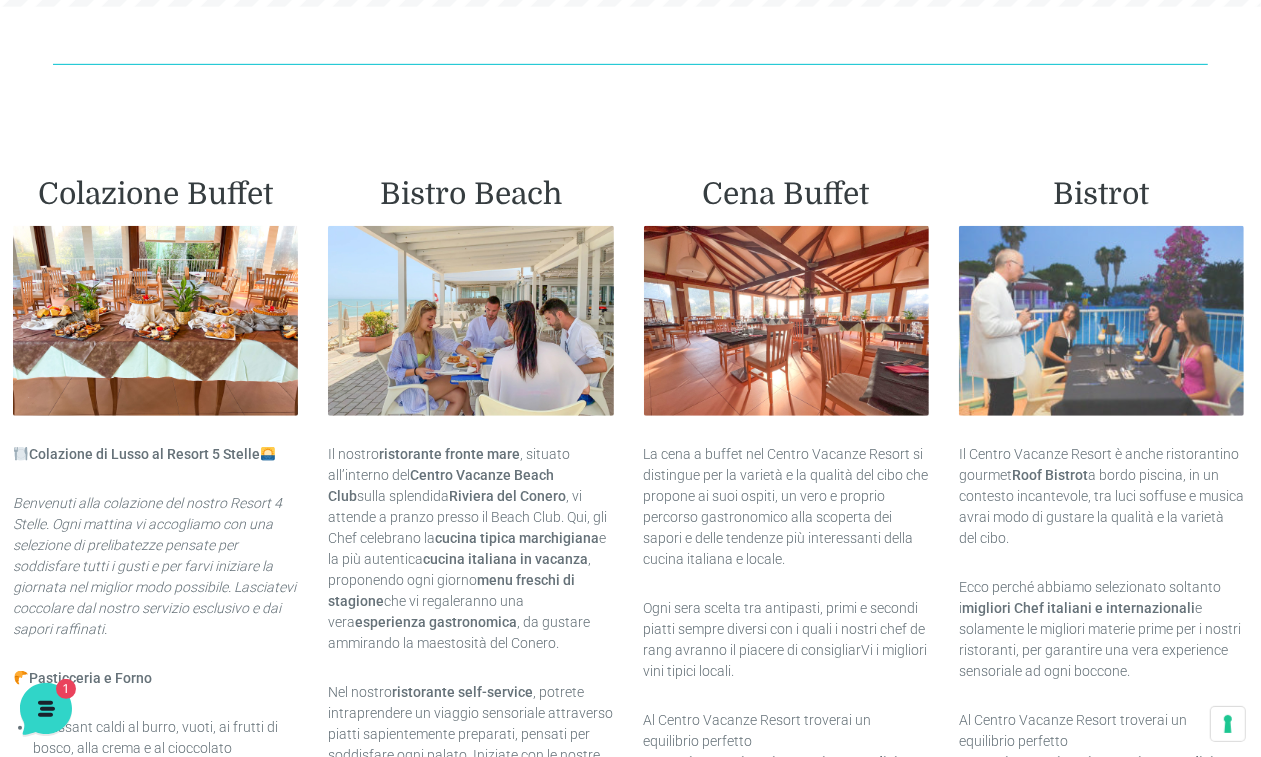 click at bounding box center (1101, 321) 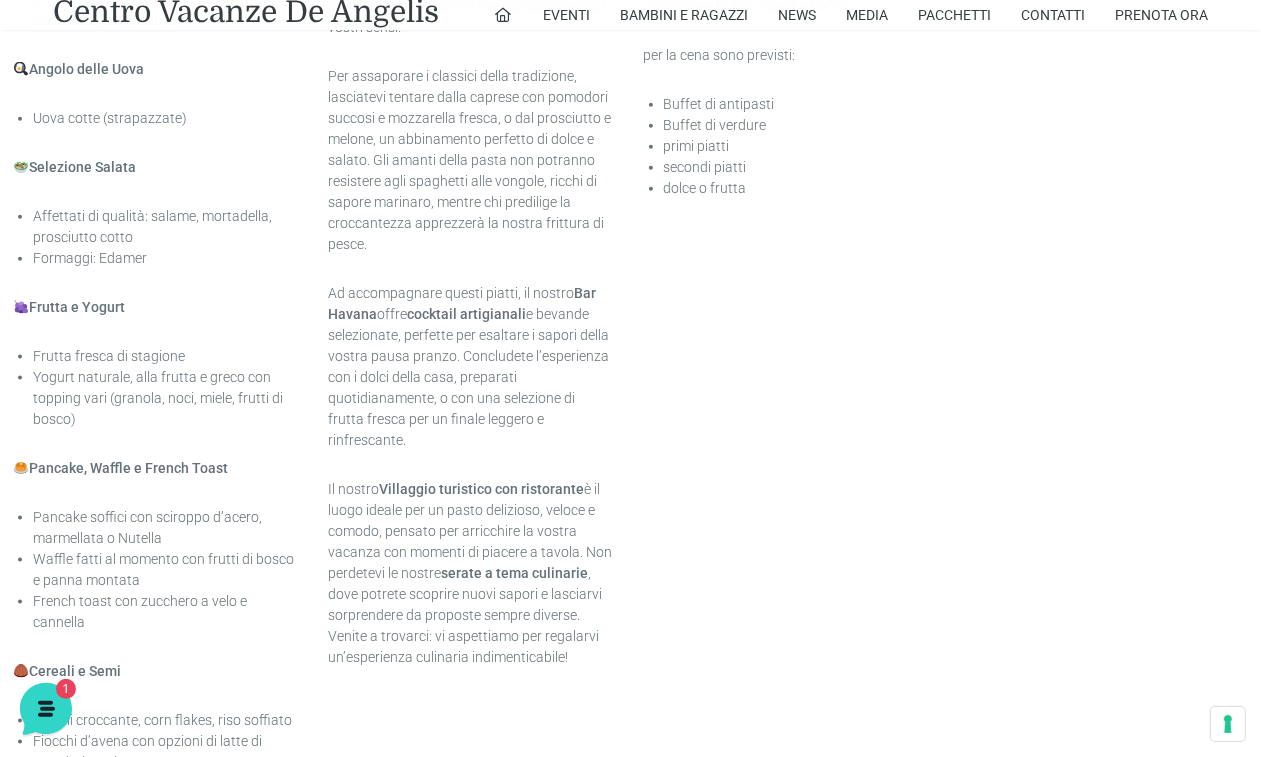 scroll, scrollTop: 1125, scrollLeft: 0, axis: vertical 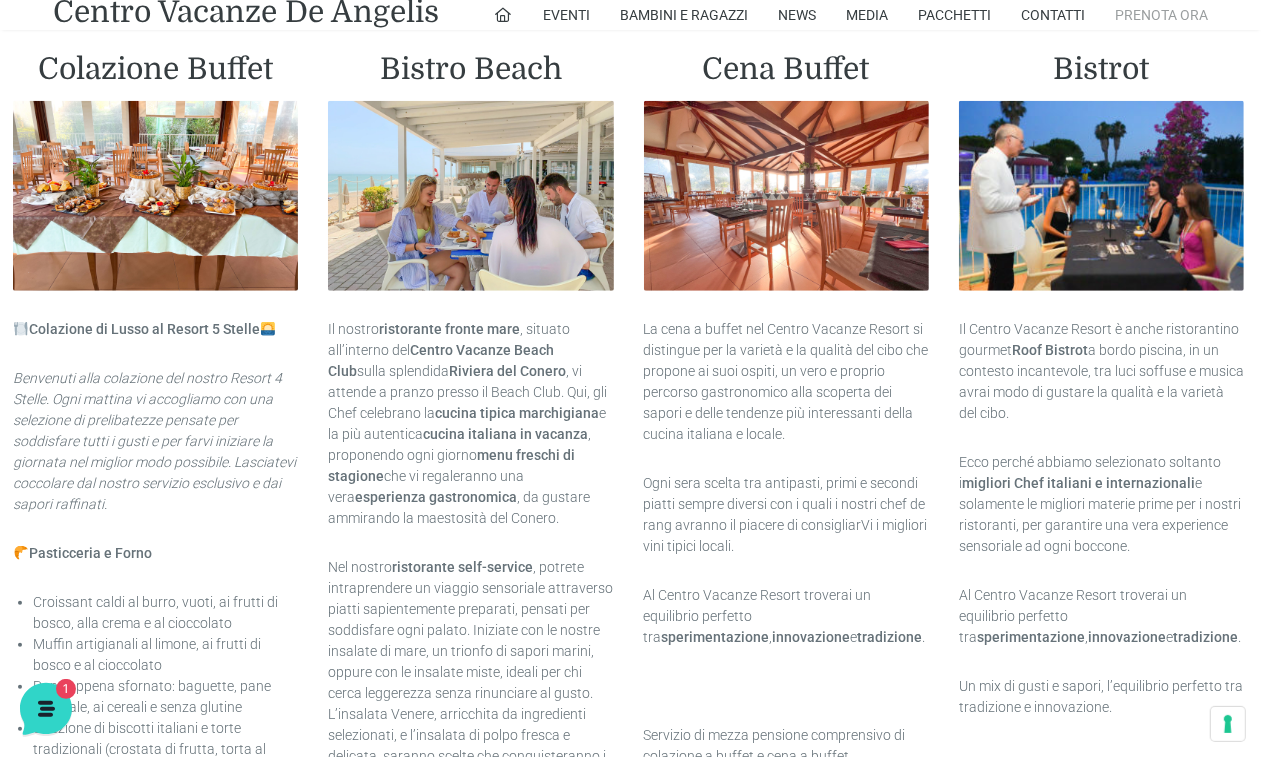 click on "Prenota Ora" at bounding box center [1161, 15] 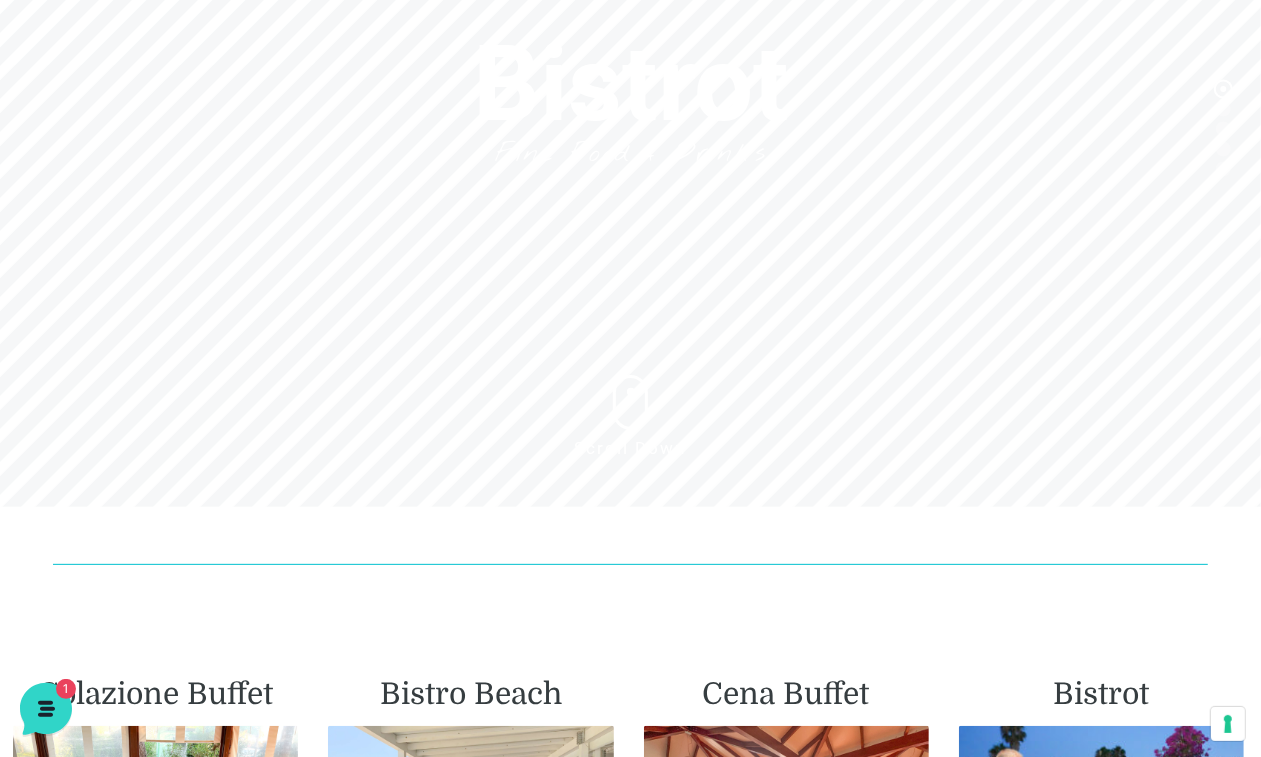 scroll, scrollTop: 0, scrollLeft: 0, axis: both 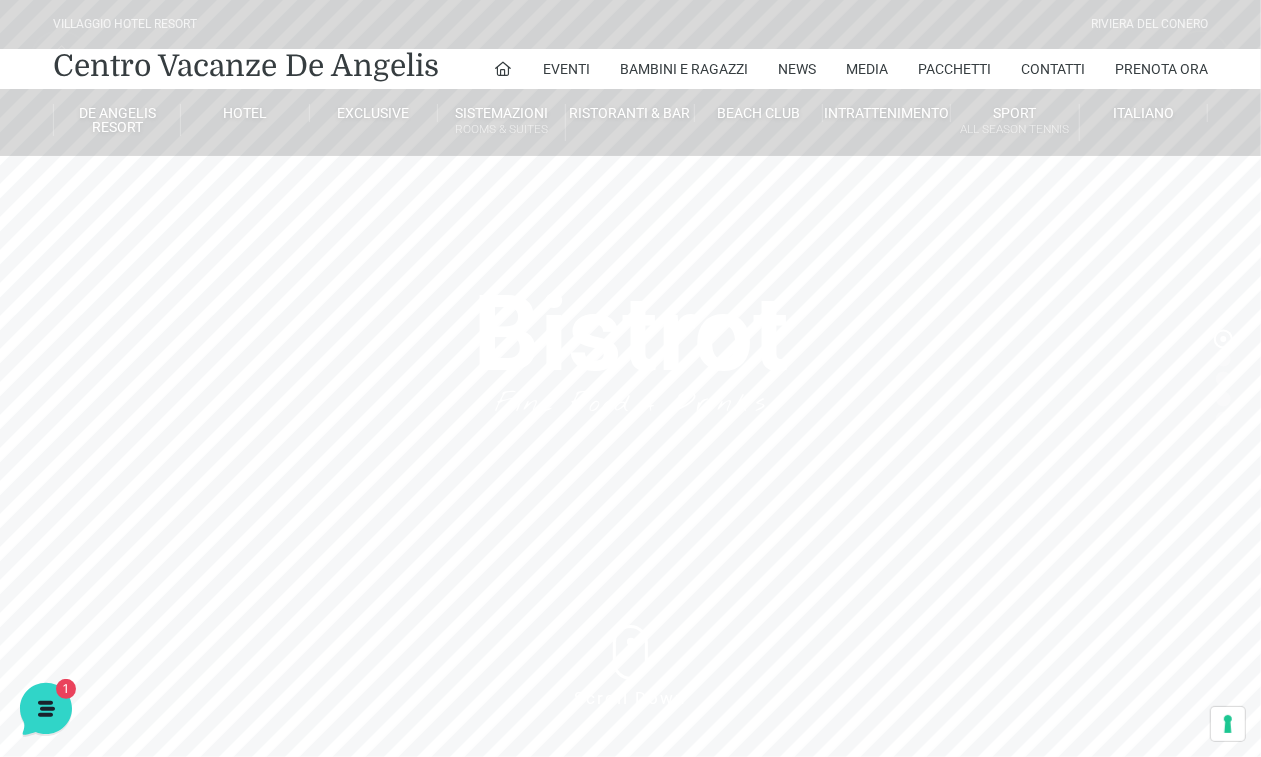 click on "Villaggio Hotel Resort
Riviera Del Conero
Centro Vacanze De Angelis
Eventi
Miss Italia
Cerimonie
Team building
Bambini e Ragazzi
Holly Beach Club
Holly Teeny Club
Holly Young Club
Piscine
Iscrizioni Holly Club
News
Media
Pacchetti
Contatti
Prenota Ora
De Angelis Resort
Parco Piscine
Oasi Naturale
Cappellina
Sala Convegni
Le Marche
Store
Concierge
Colonnina Ricarica
Mappa del Villaggio
Hotel
Suite Prestige
Camera Prestige
Camera Suite H
Sala Meeting
Exclusive
Villa Luxury
Dimora Padronale
Villa 601 Alpine
Villa Classic
Bilocale Garden Gold
Sistemazioni Rooms & Suites
Villa Trilocale Deluxe Numana
Villa Trilocale Deluxe Private Garden
Villa Bilocale Deluxe
Appartamento Trilocale Garden" at bounding box center [630, 400] 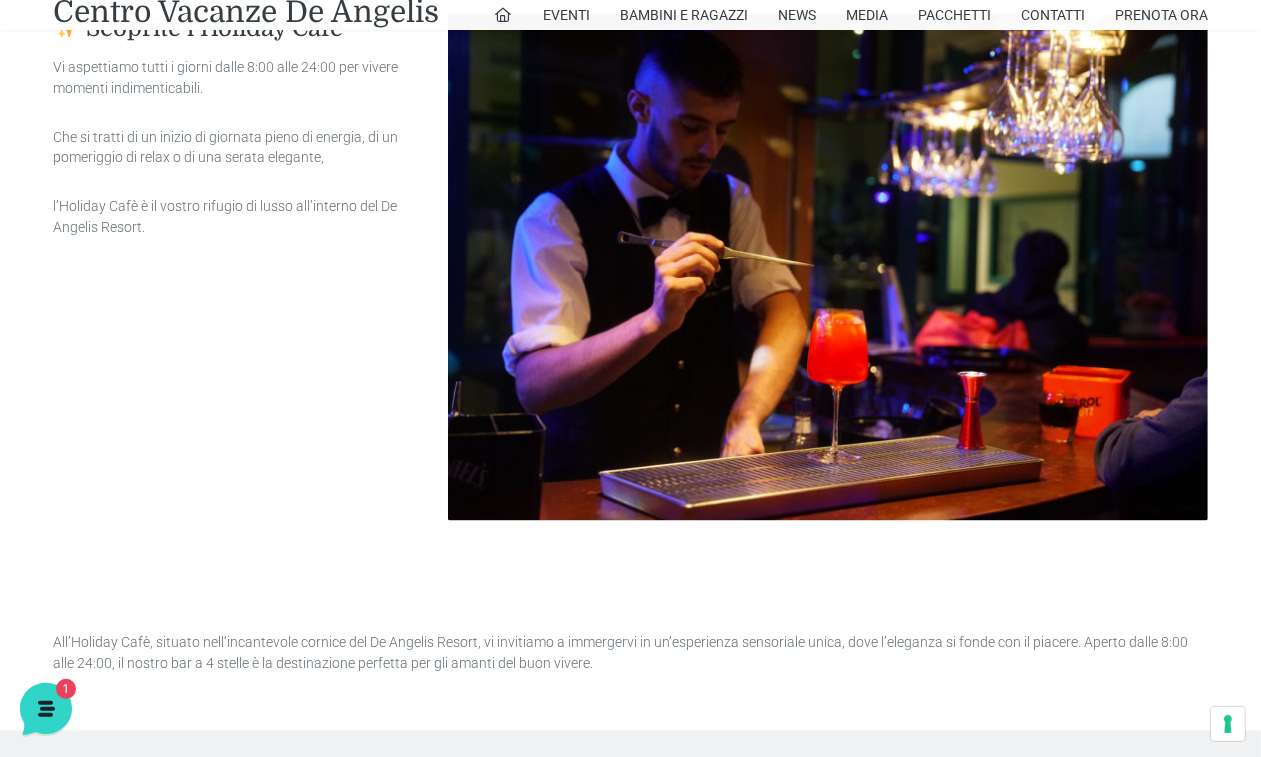 scroll, scrollTop: 6668, scrollLeft: 0, axis: vertical 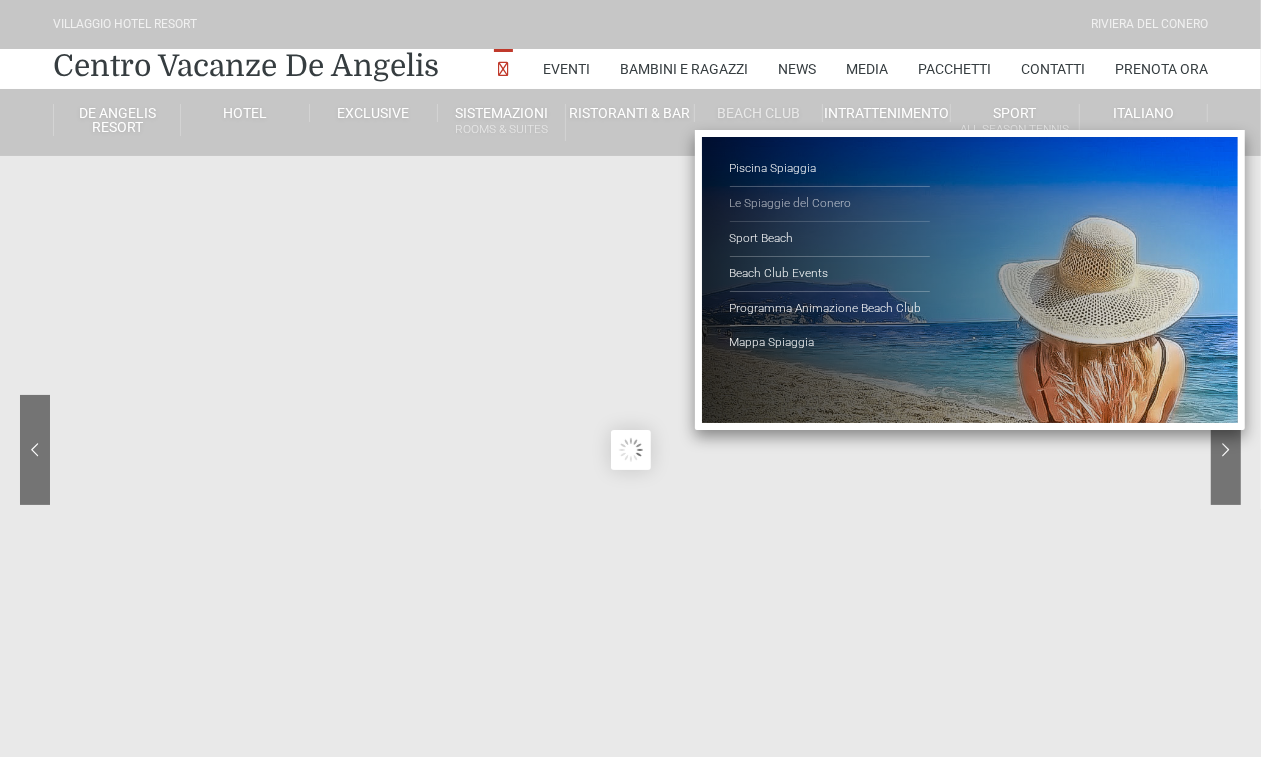 click on "Le Spiaggie del Conero" at bounding box center [830, 204] 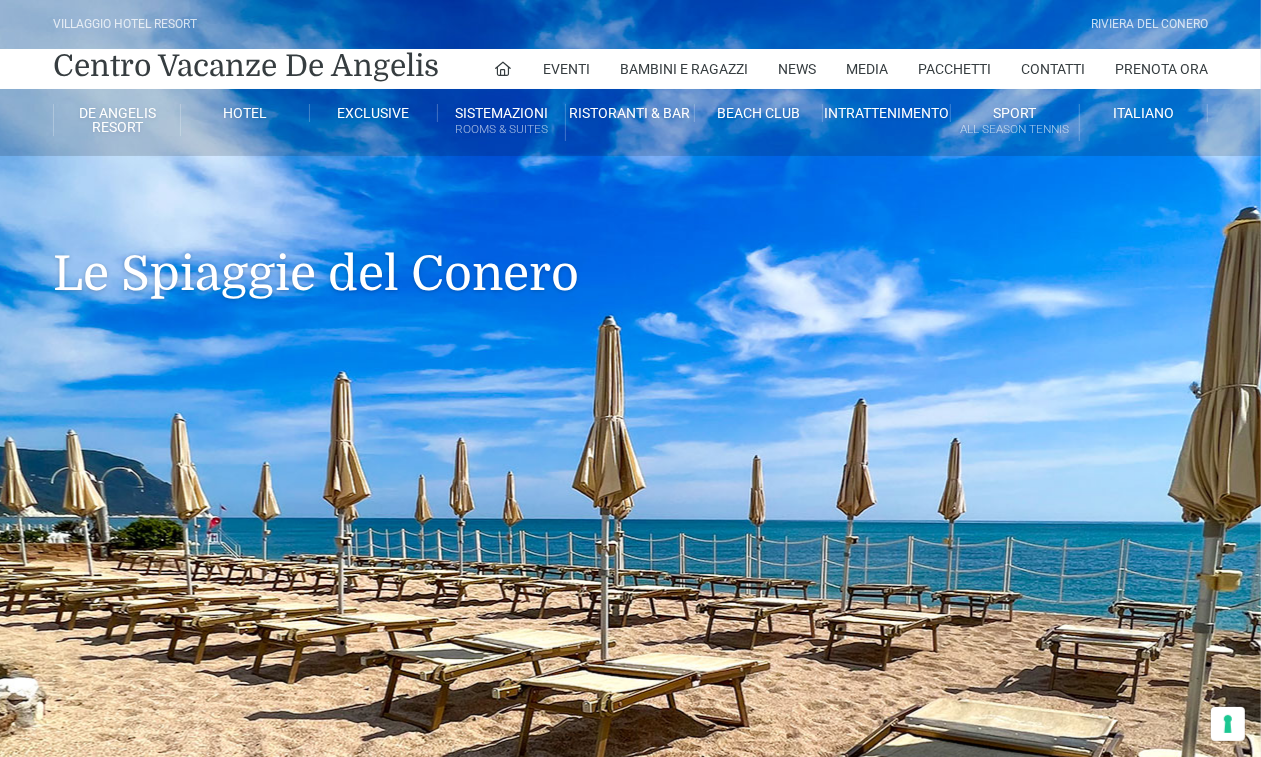 scroll, scrollTop: 250, scrollLeft: 0, axis: vertical 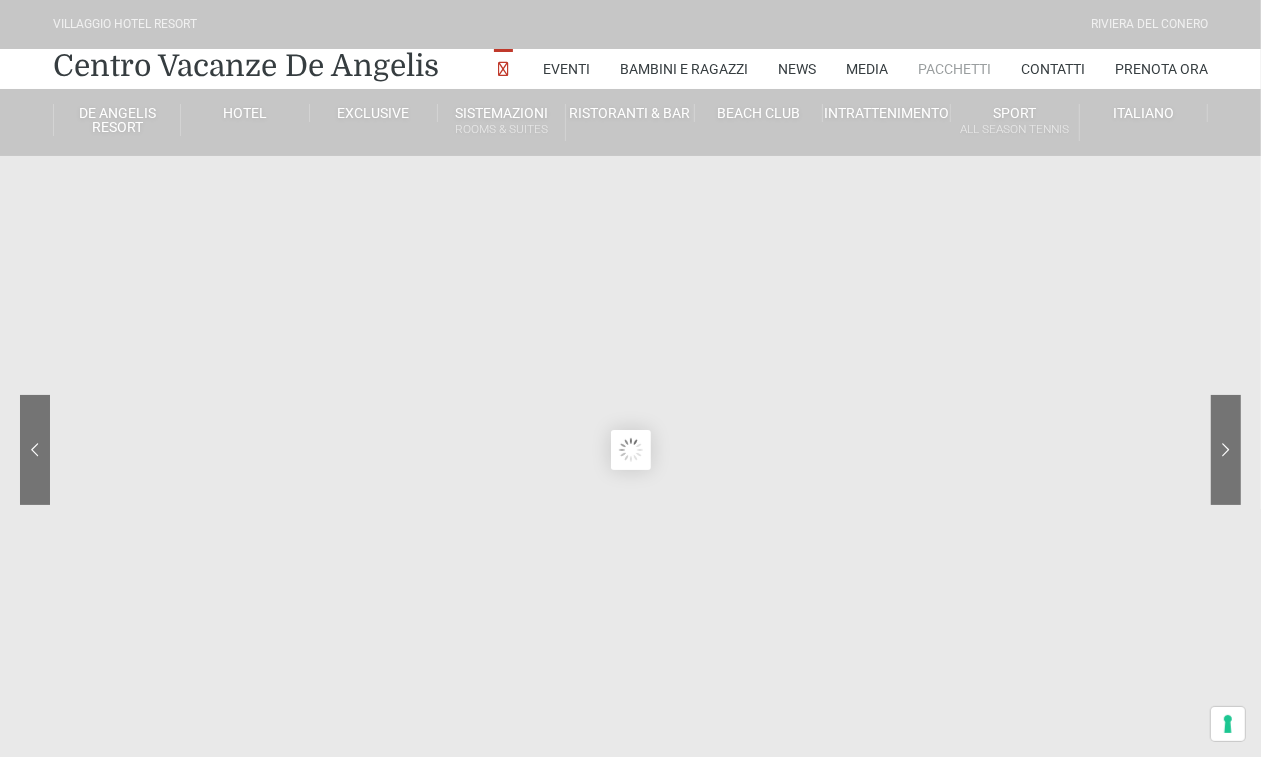 click on "Pacchetti" at bounding box center (954, 69) 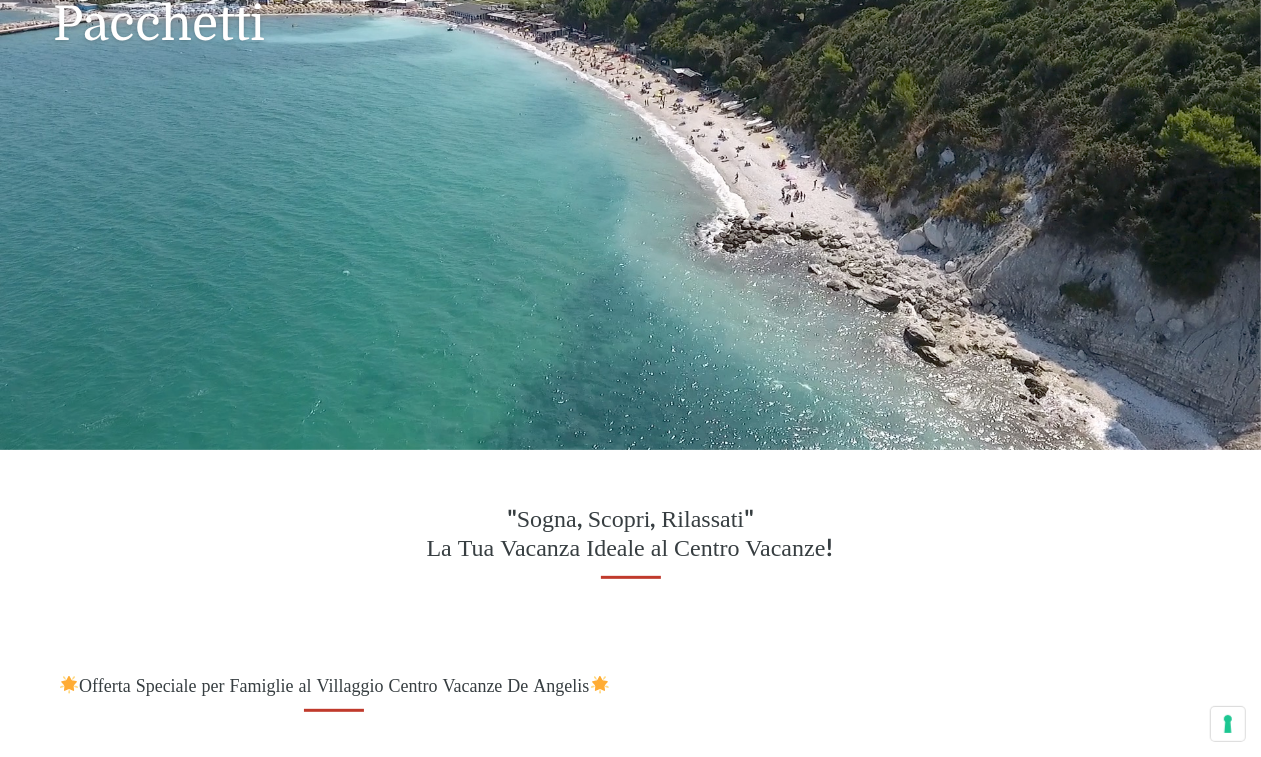 scroll, scrollTop: 250, scrollLeft: 0, axis: vertical 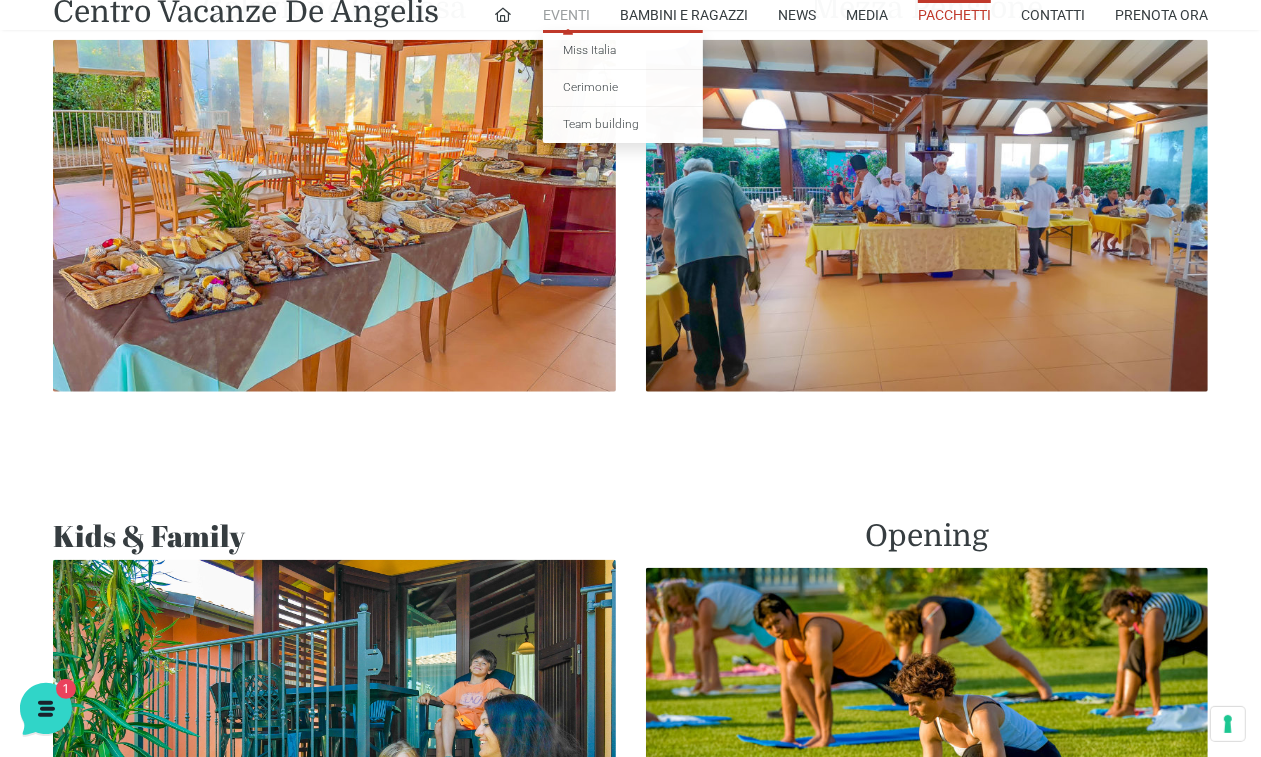 click on "Eventi" at bounding box center [566, 15] 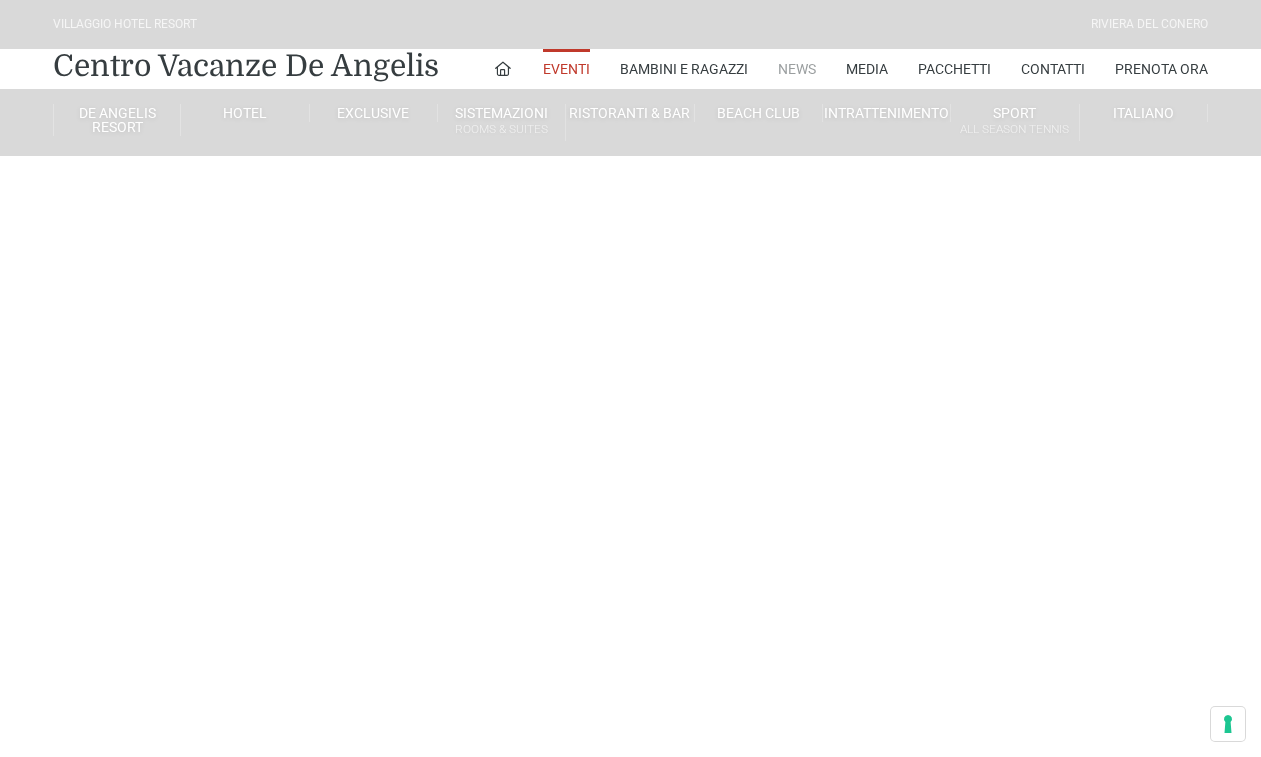 scroll, scrollTop: 0, scrollLeft: 0, axis: both 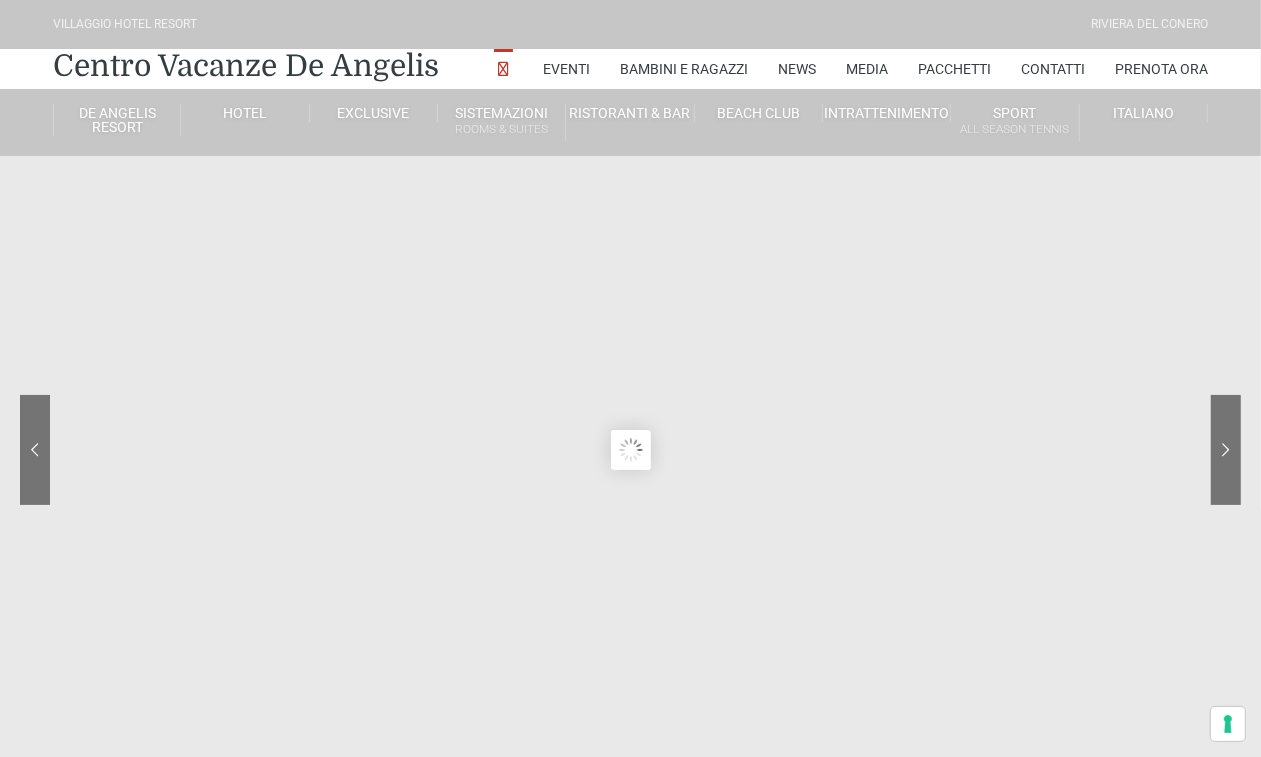 type on "04/08/2025" 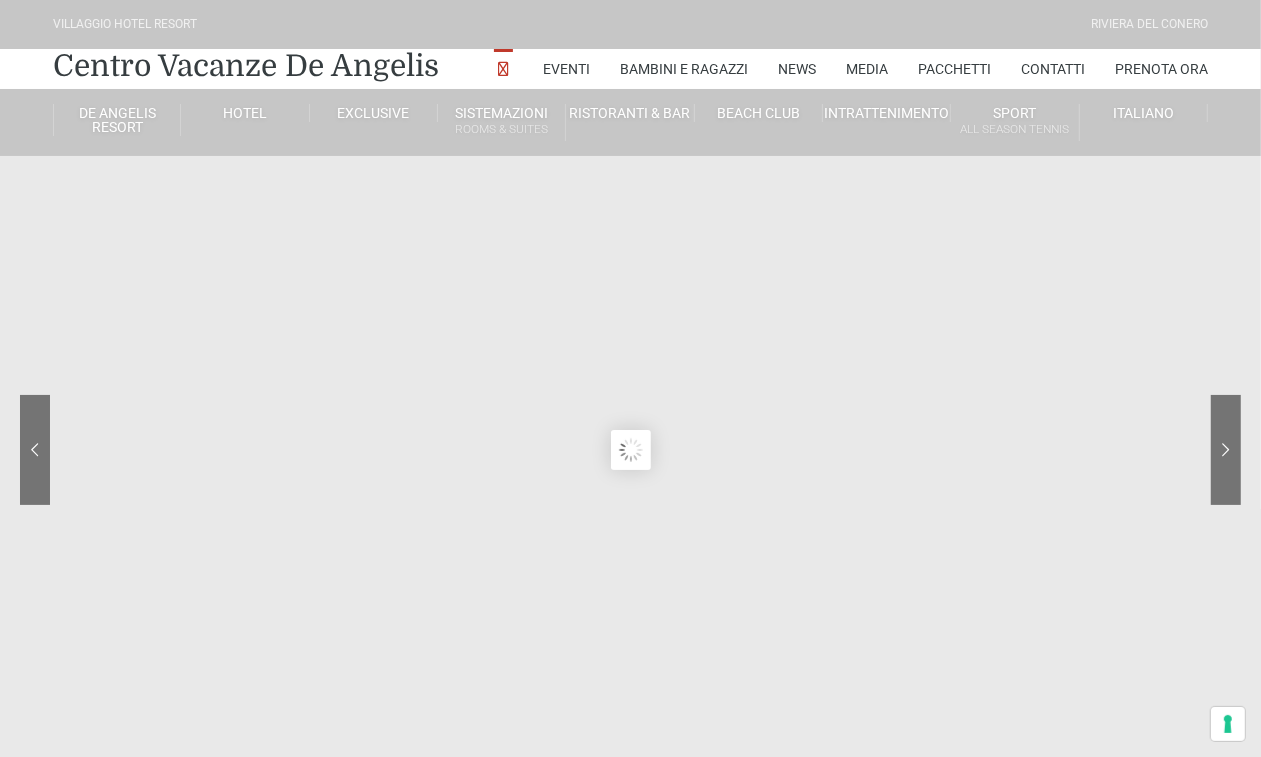type on "05/08/2025" 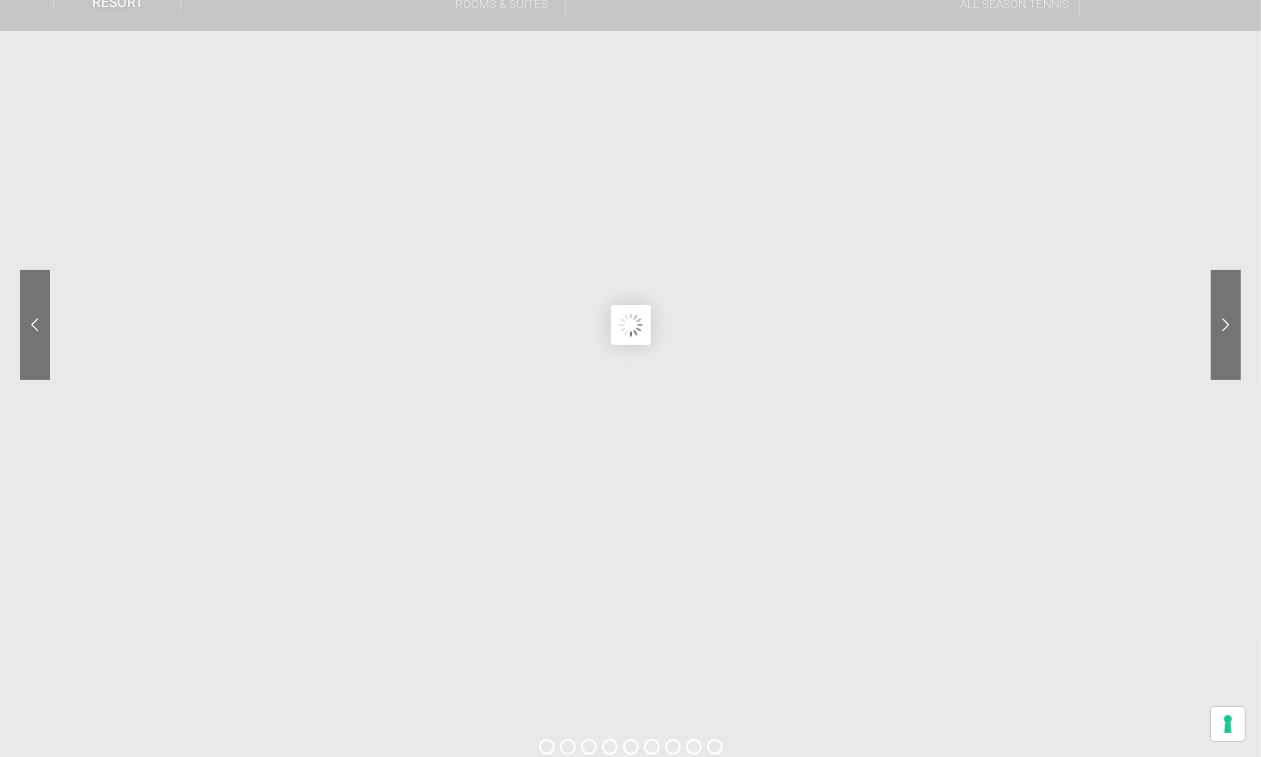 scroll, scrollTop: 0, scrollLeft: 0, axis: both 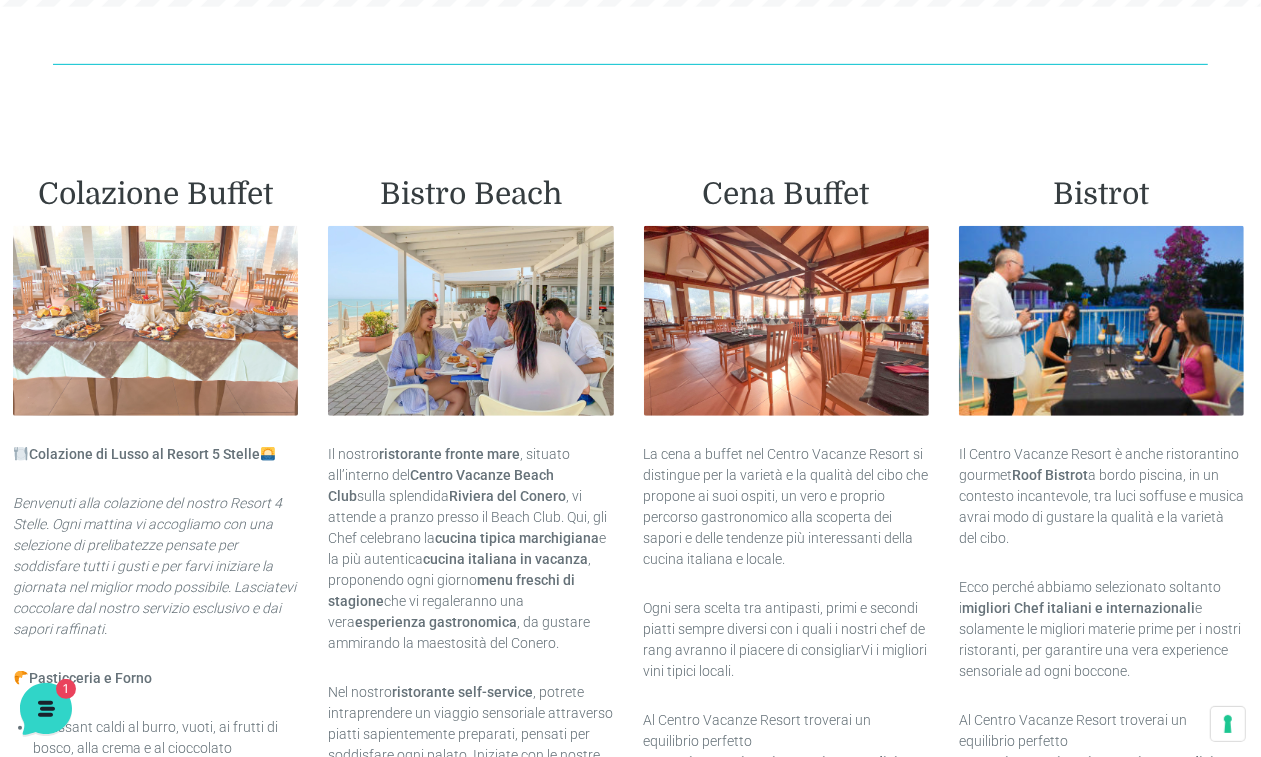 click at bounding box center [155, 321] 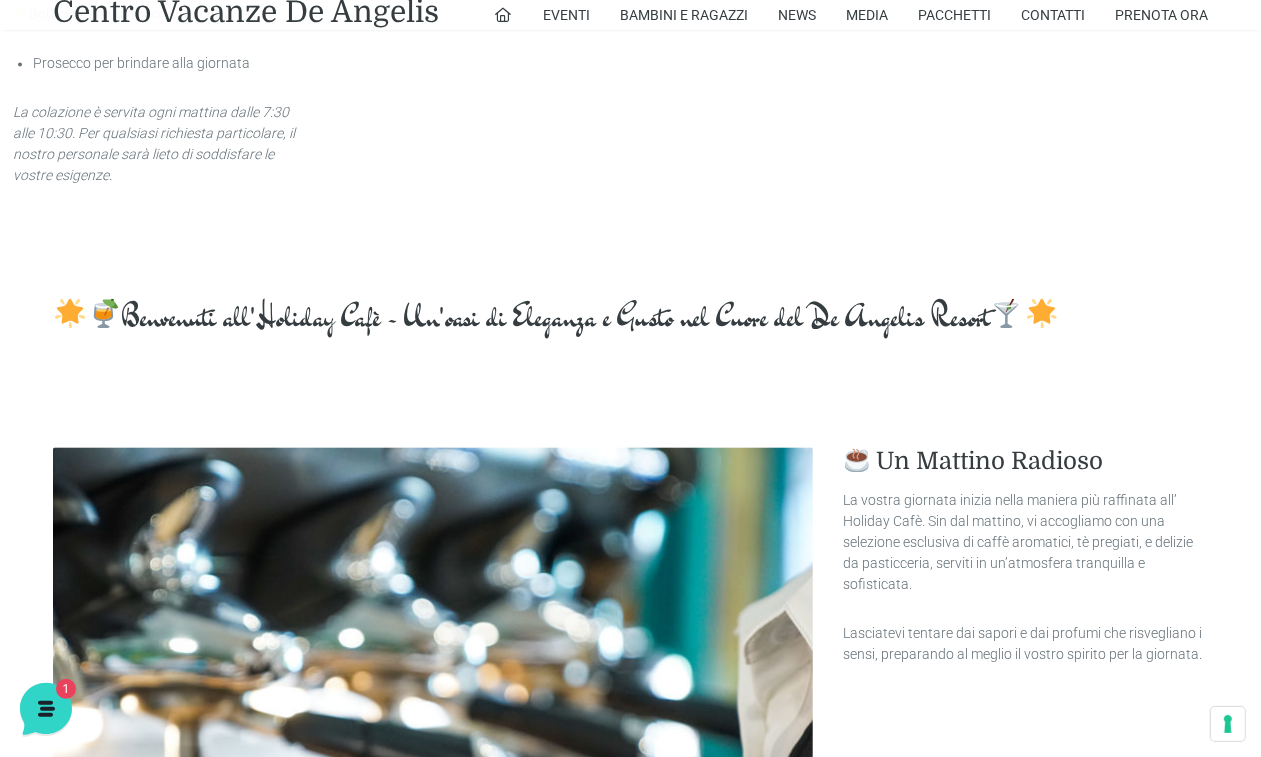 scroll, scrollTop: 3125, scrollLeft: 0, axis: vertical 